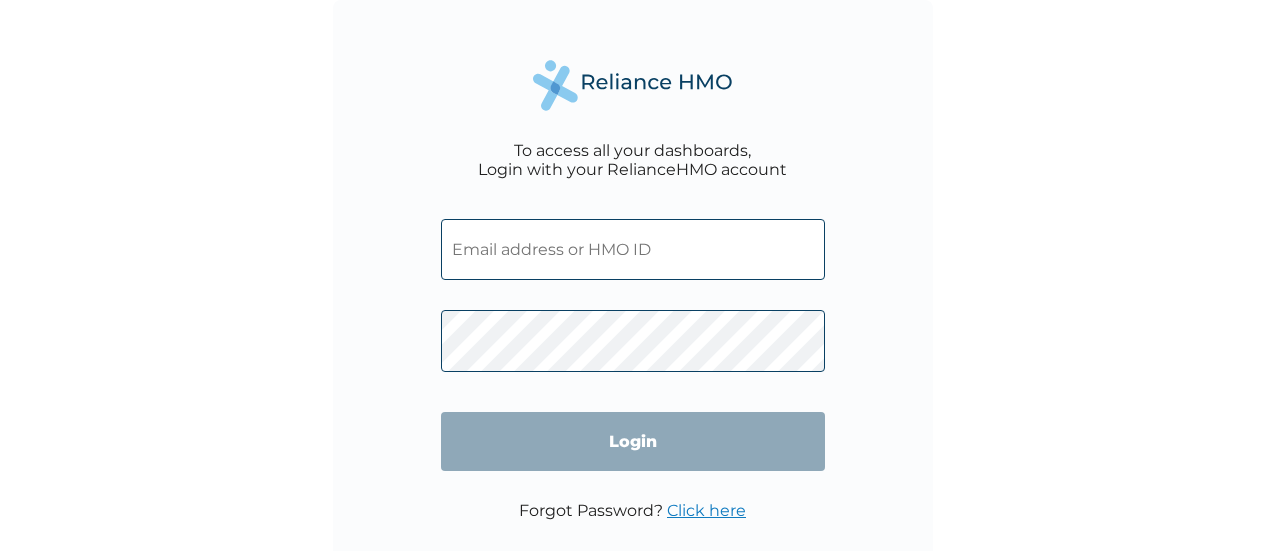 scroll, scrollTop: 0, scrollLeft: 0, axis: both 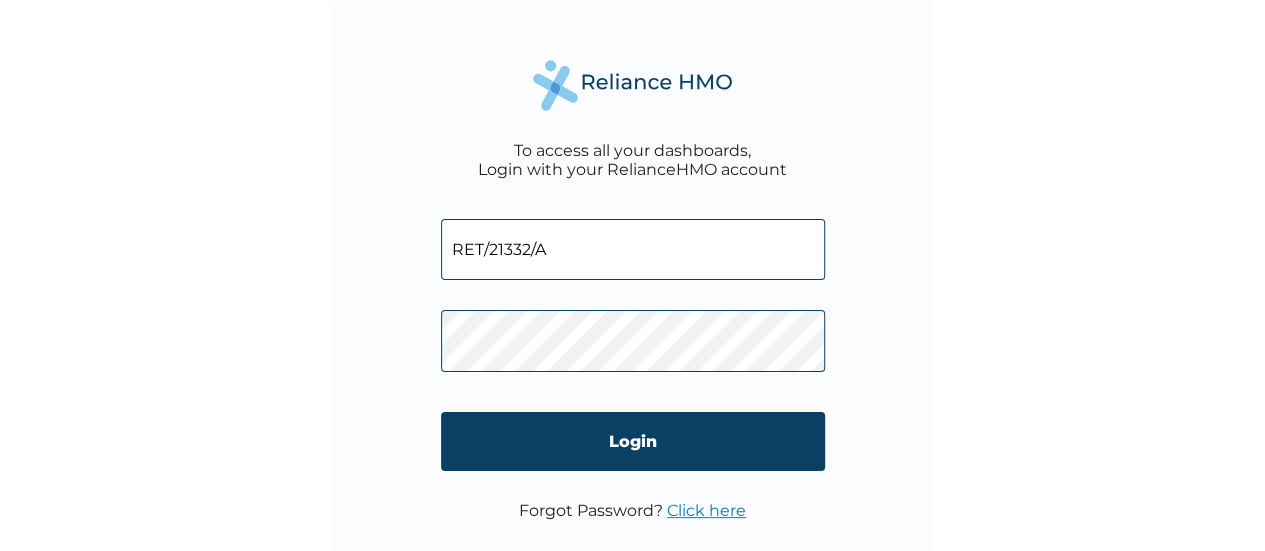 drag, startPoint x: 0, startPoint y: 0, endPoint x: 758, endPoint y: 269, distance: 804.31647 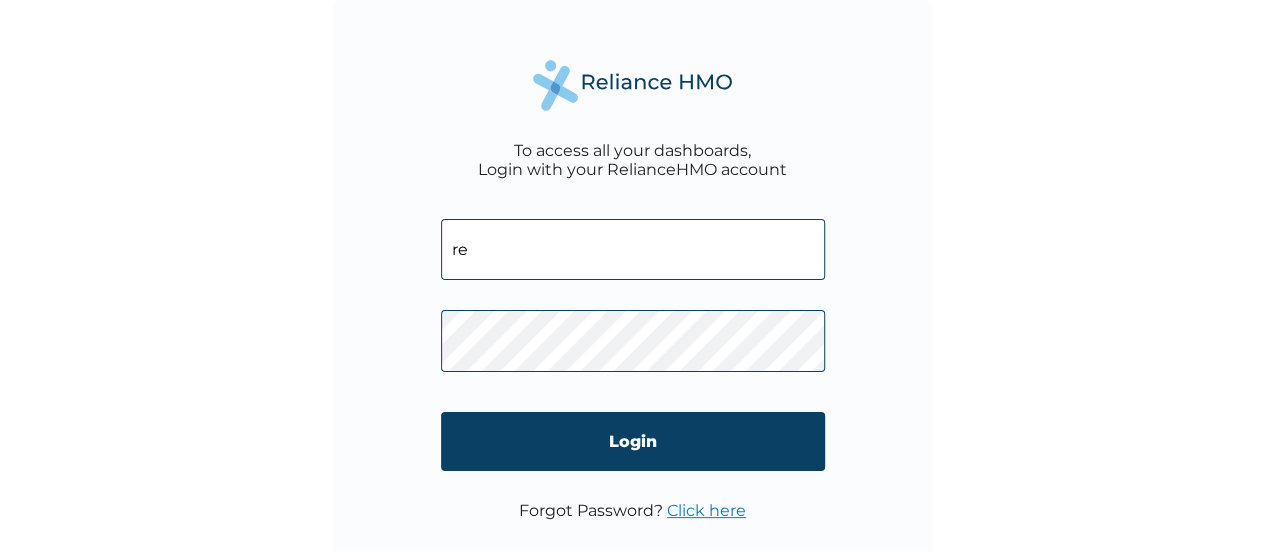 type on "r" 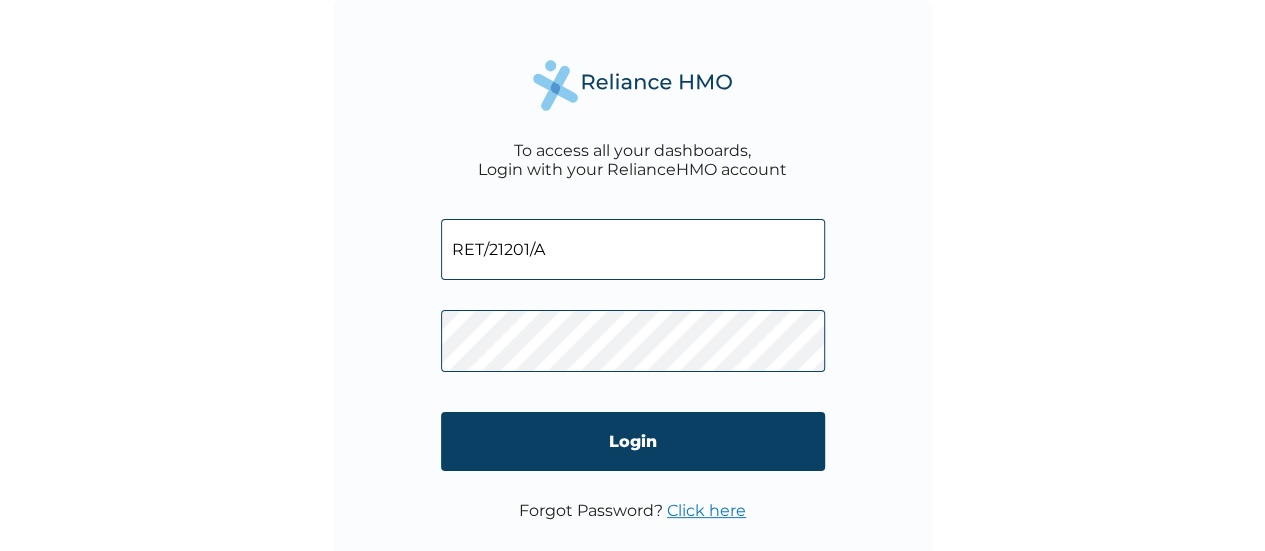 type on "RET/21201/A" 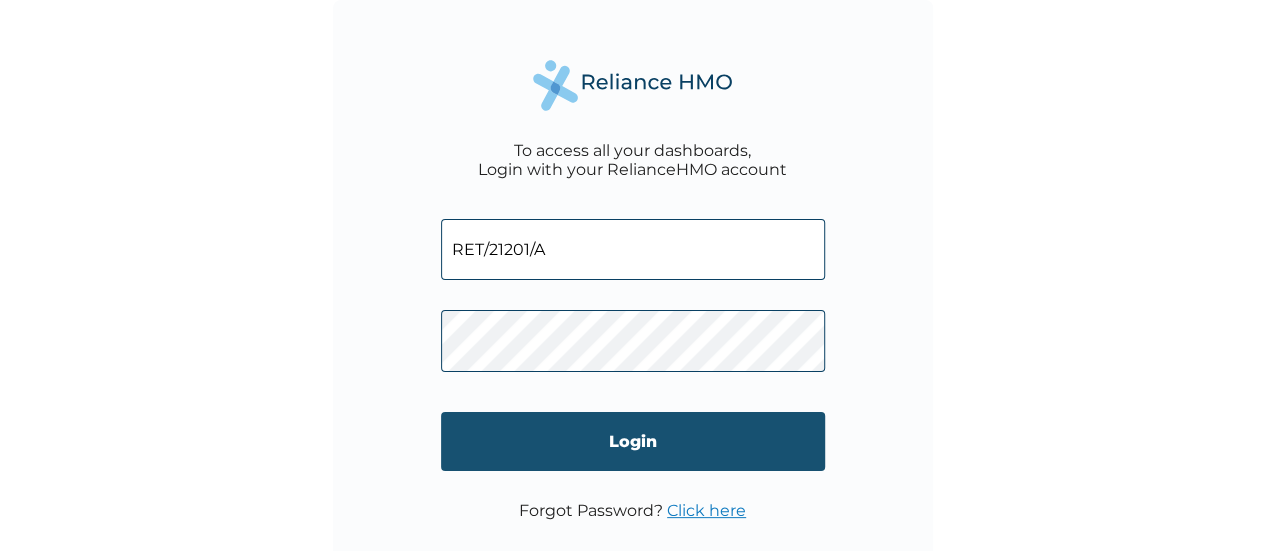 click on "Login" at bounding box center [633, 441] 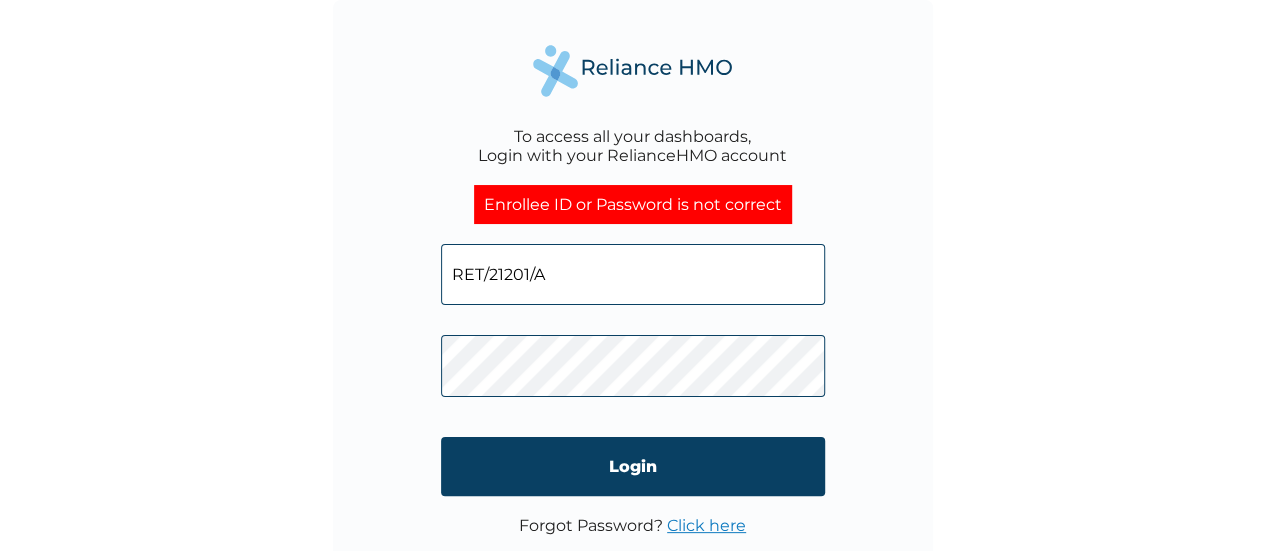 scroll, scrollTop: 48, scrollLeft: 0, axis: vertical 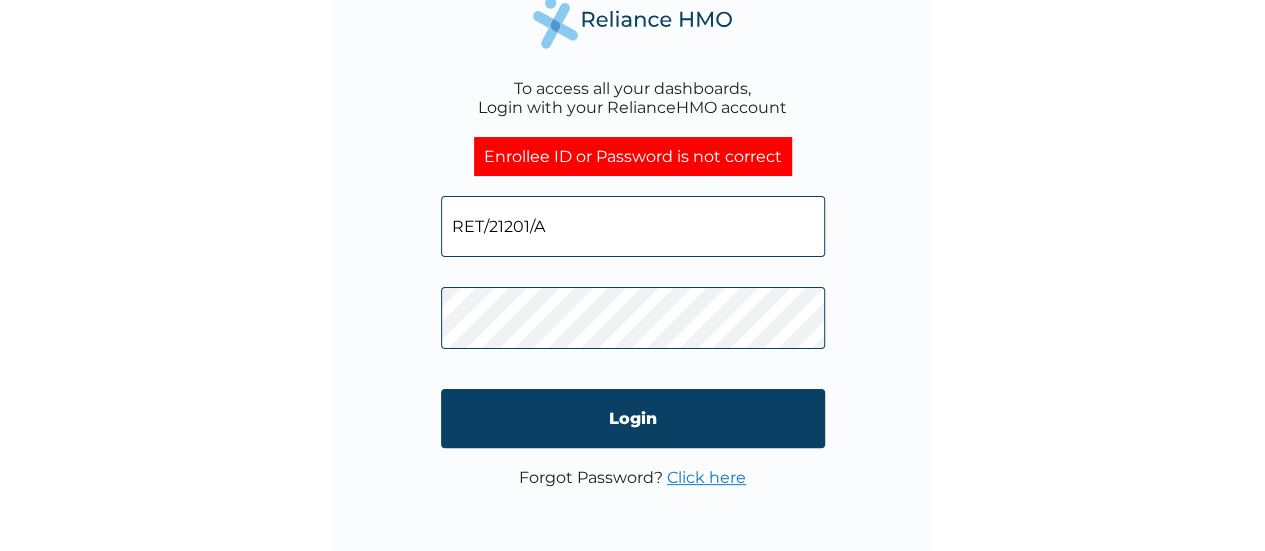 click on "Click here" at bounding box center [706, 477] 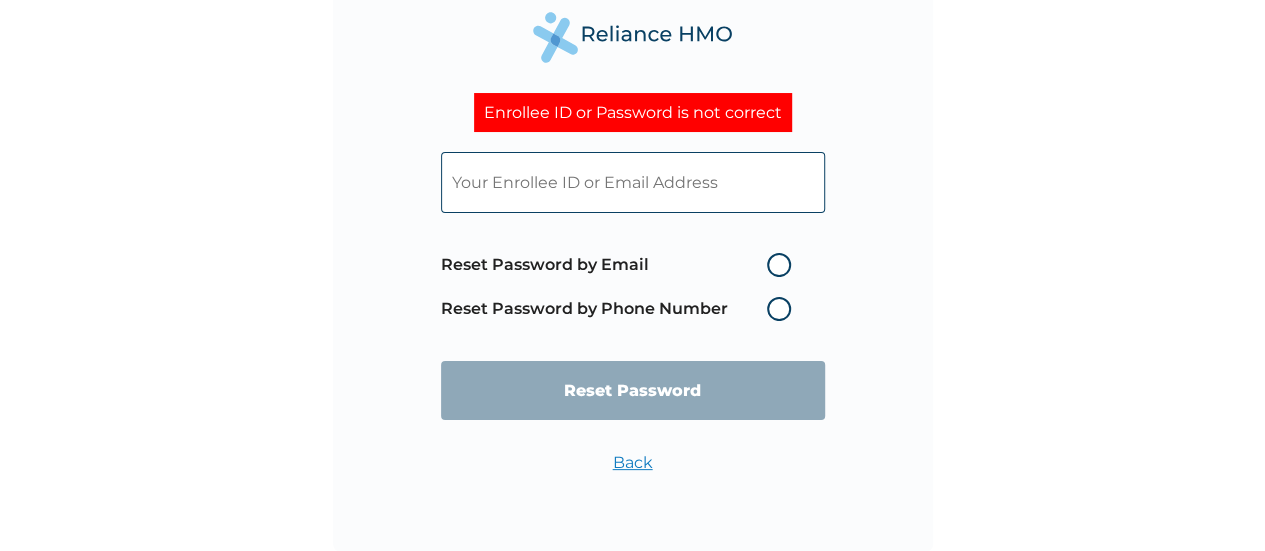 click on "Reset Password by Email" at bounding box center [621, 265] 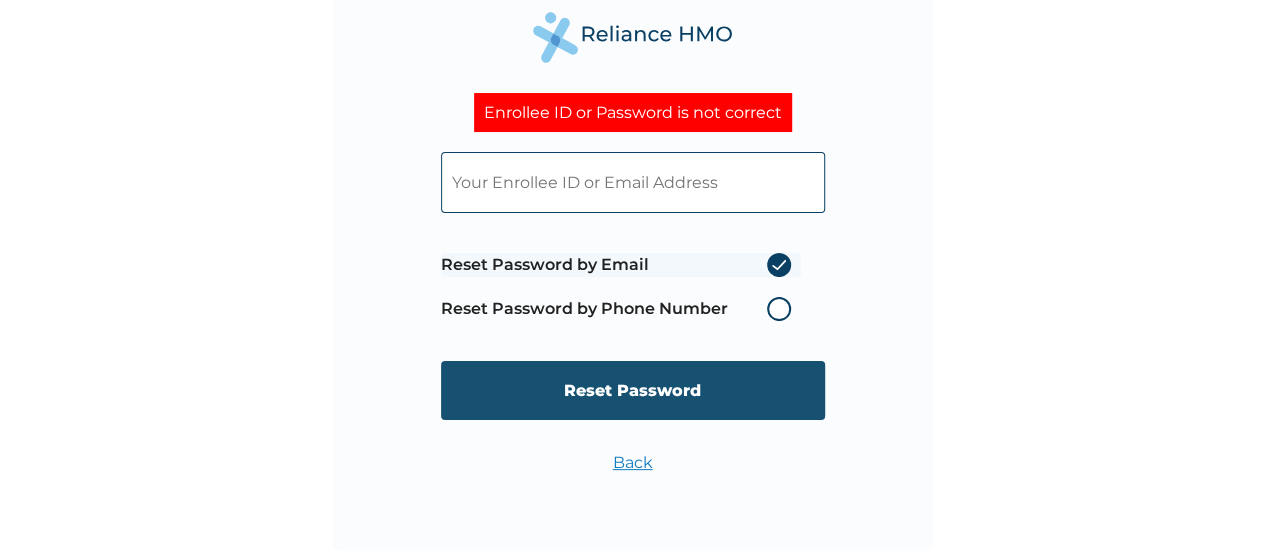click on "Reset Password" at bounding box center [633, 390] 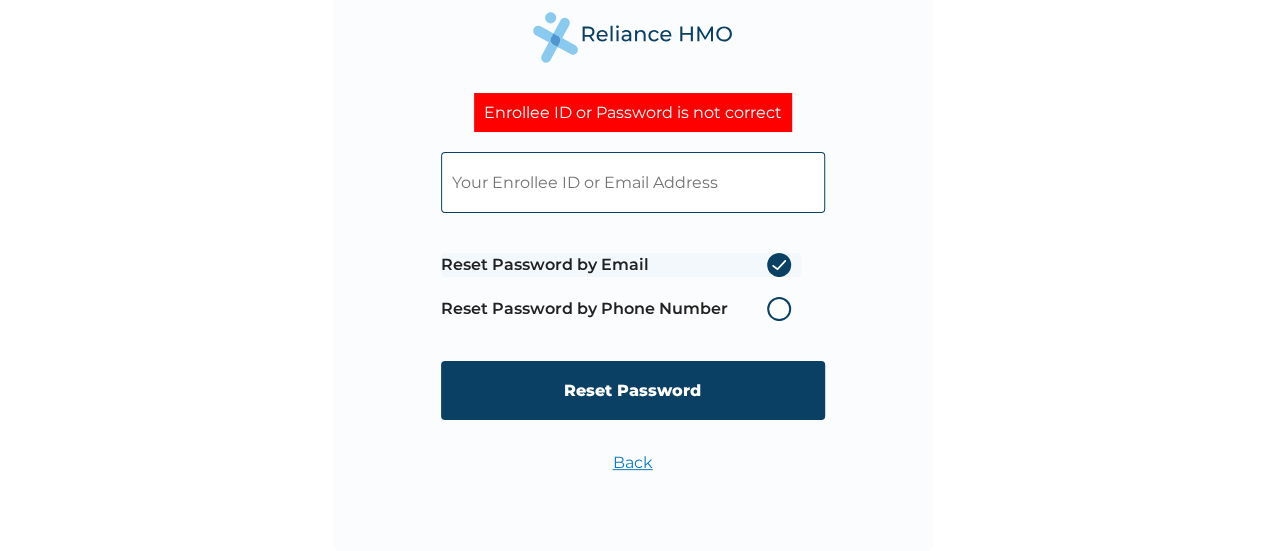 click at bounding box center (633, 182) 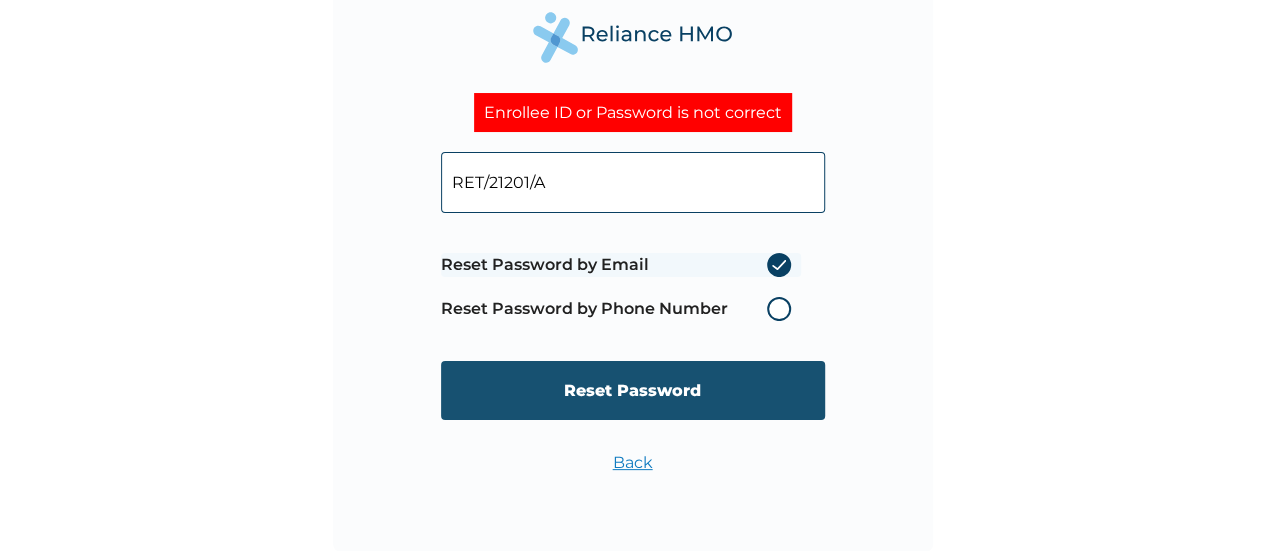 type on "RET/21201/A" 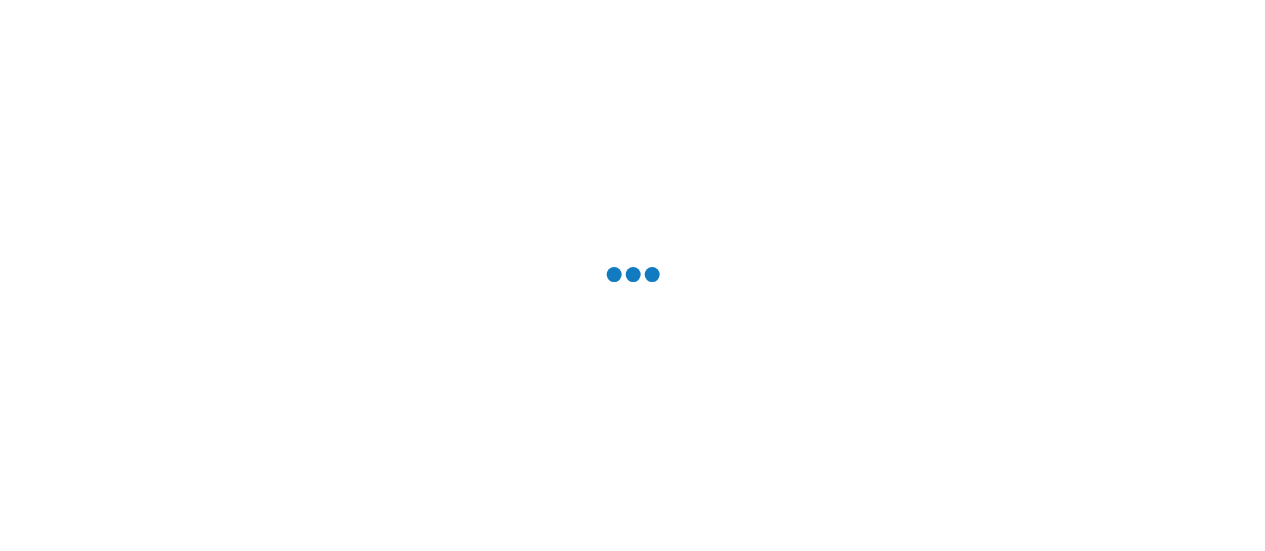 scroll, scrollTop: 0, scrollLeft: 0, axis: both 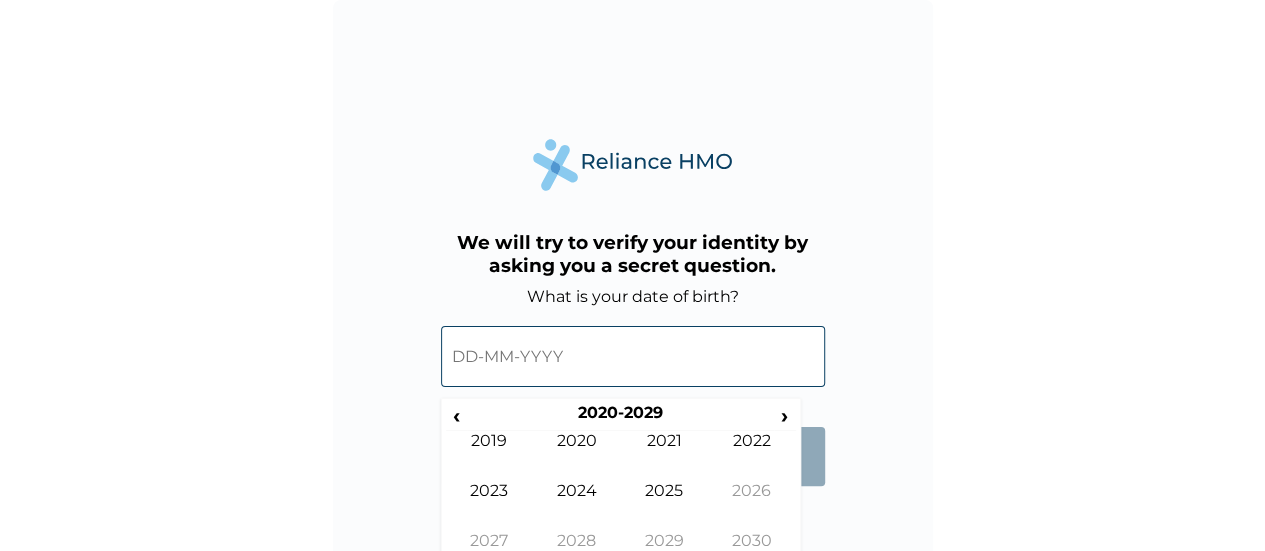 click at bounding box center (633, 356) 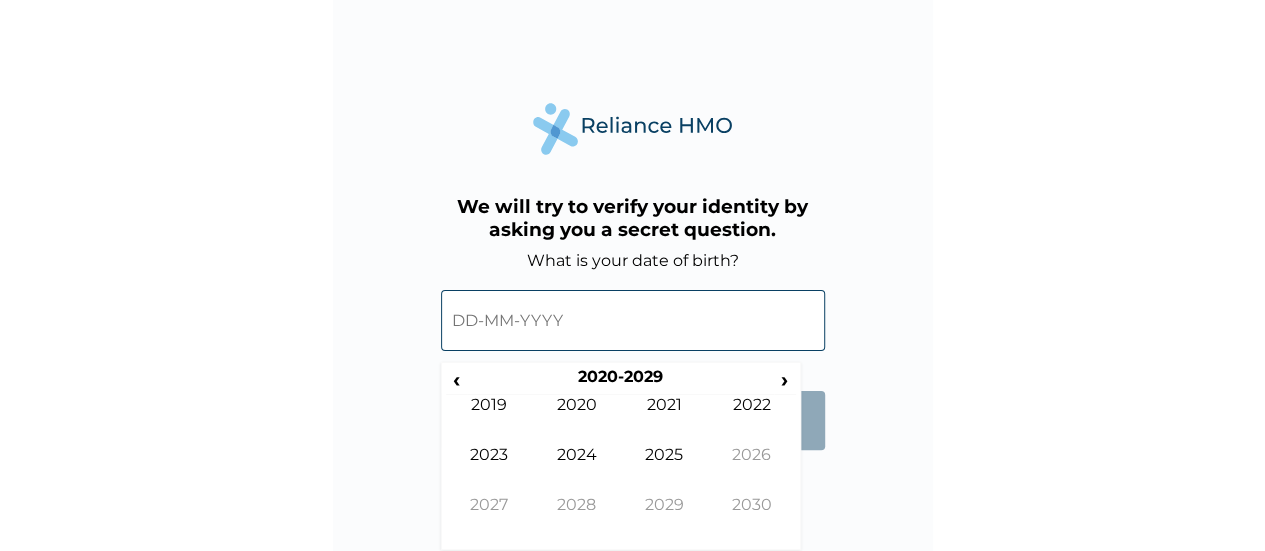 scroll, scrollTop: 48, scrollLeft: 0, axis: vertical 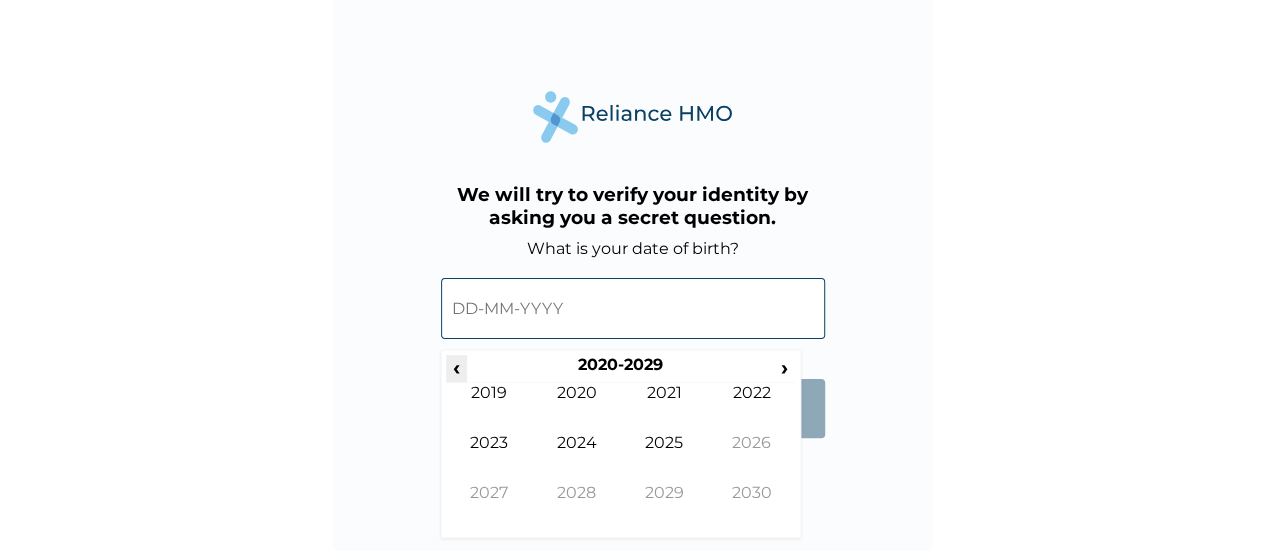 click on "‹" at bounding box center [456, 367] 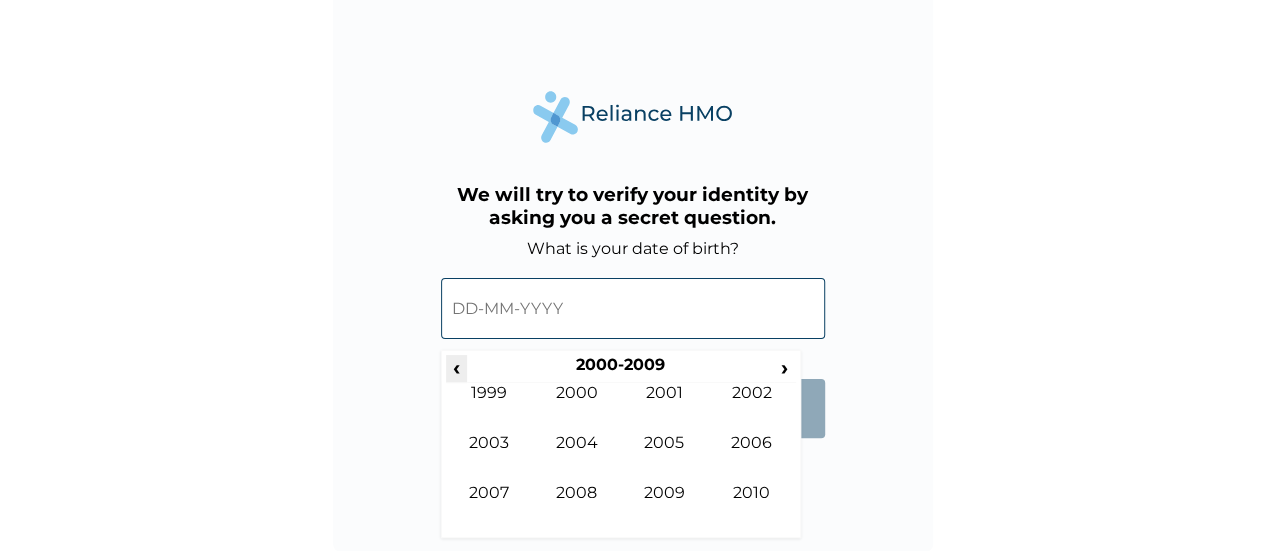 click on "‹" at bounding box center [456, 367] 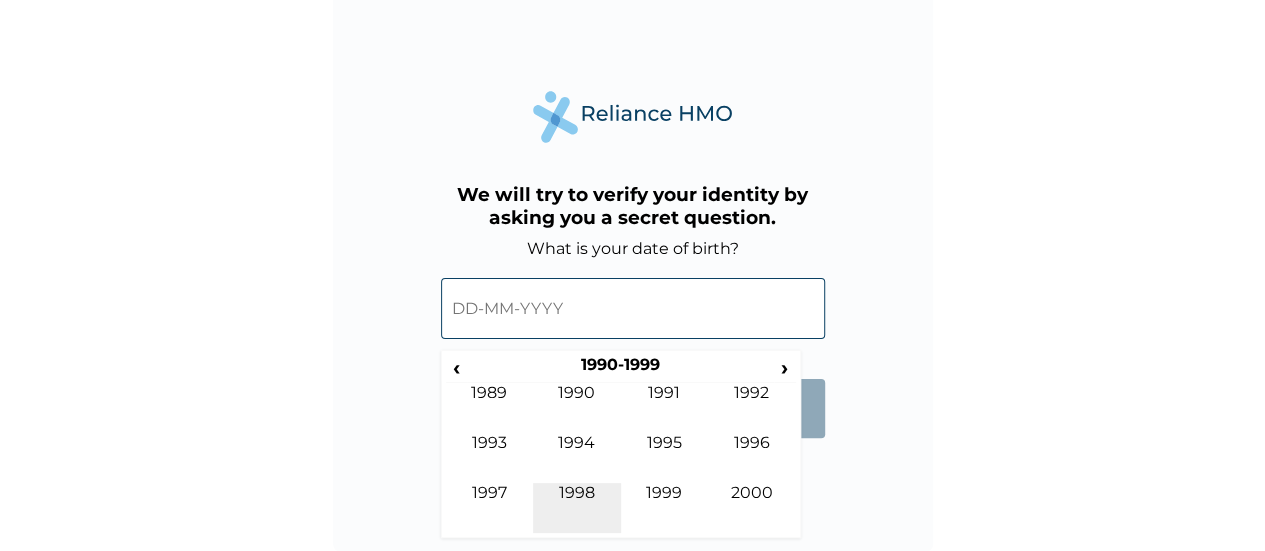 click on "1998" at bounding box center [577, 508] 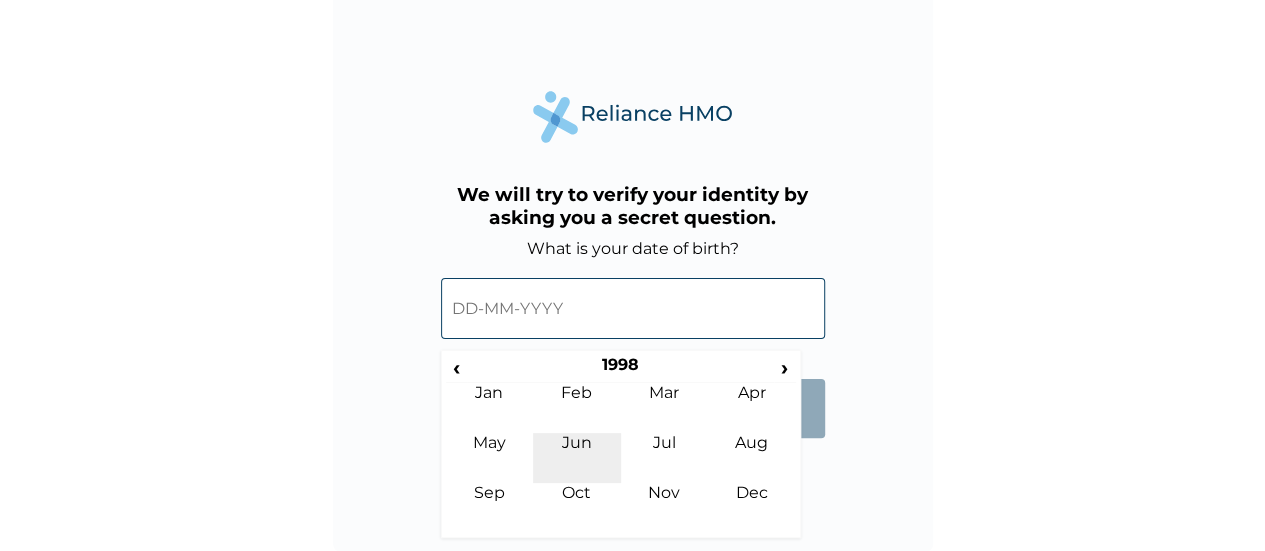 click on "Jun" at bounding box center [577, 458] 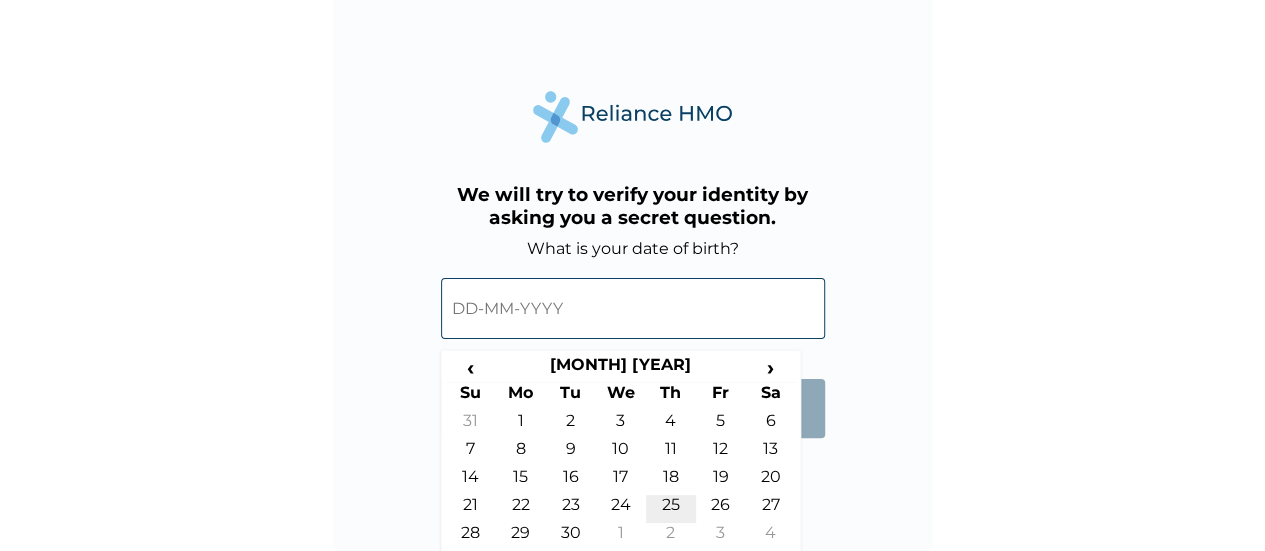 click on "25" at bounding box center [671, 509] 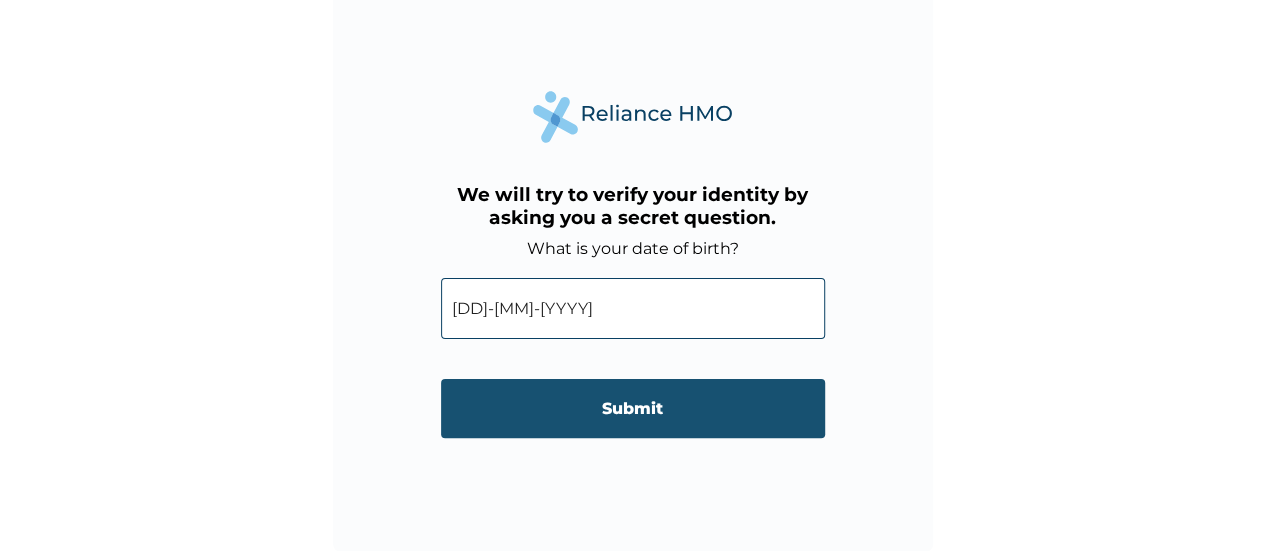 click on "Submit" at bounding box center [633, 408] 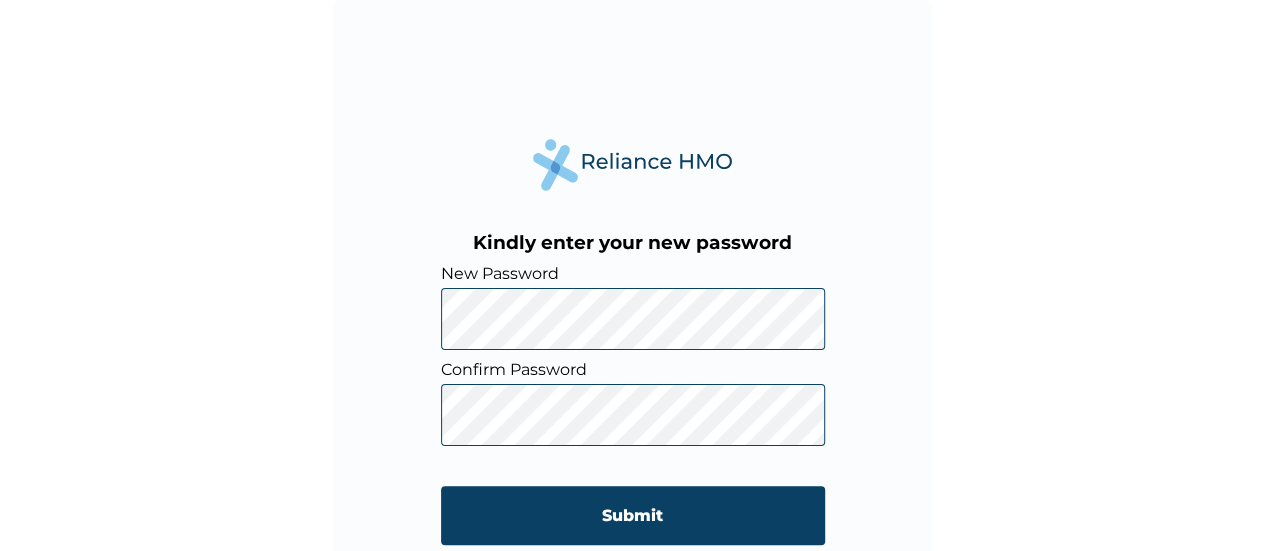 scroll, scrollTop: 48, scrollLeft: 0, axis: vertical 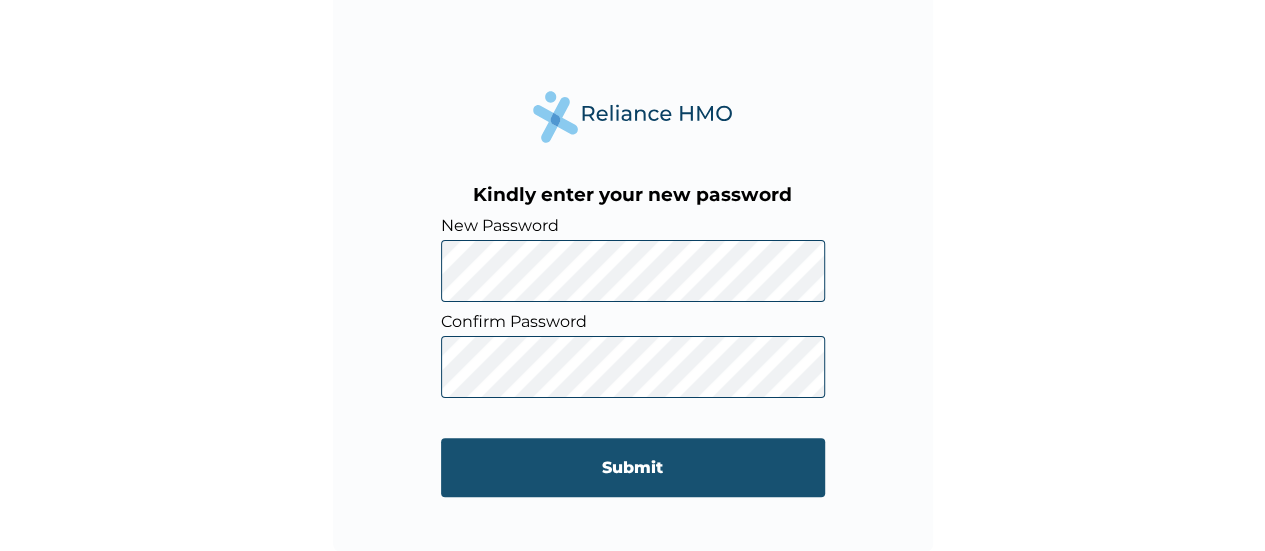click on "Submit" at bounding box center (633, 467) 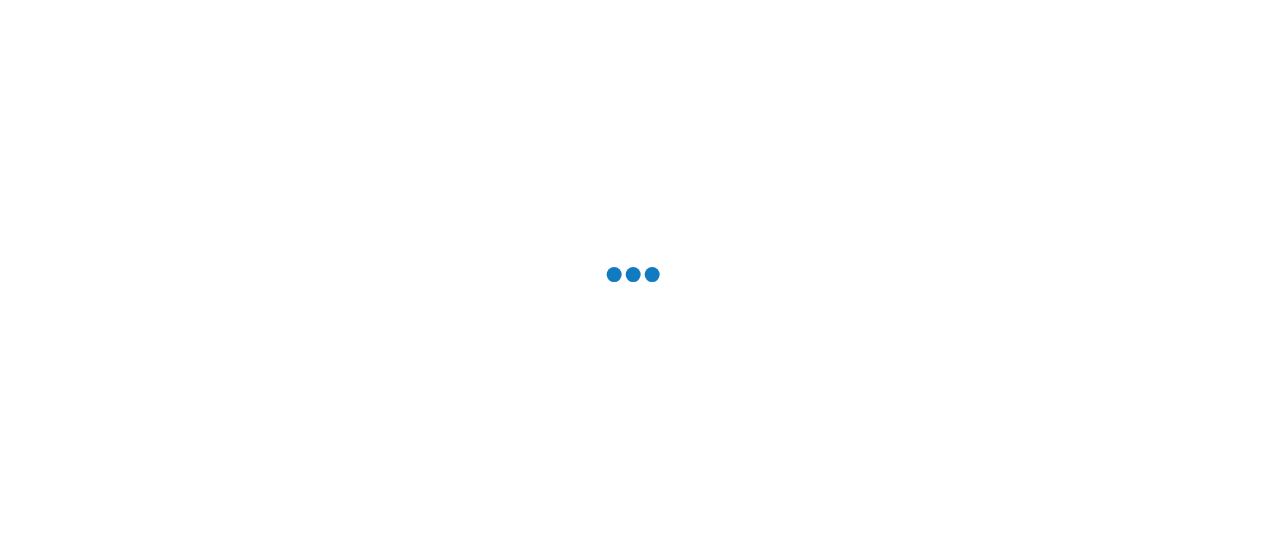 scroll, scrollTop: 0, scrollLeft: 0, axis: both 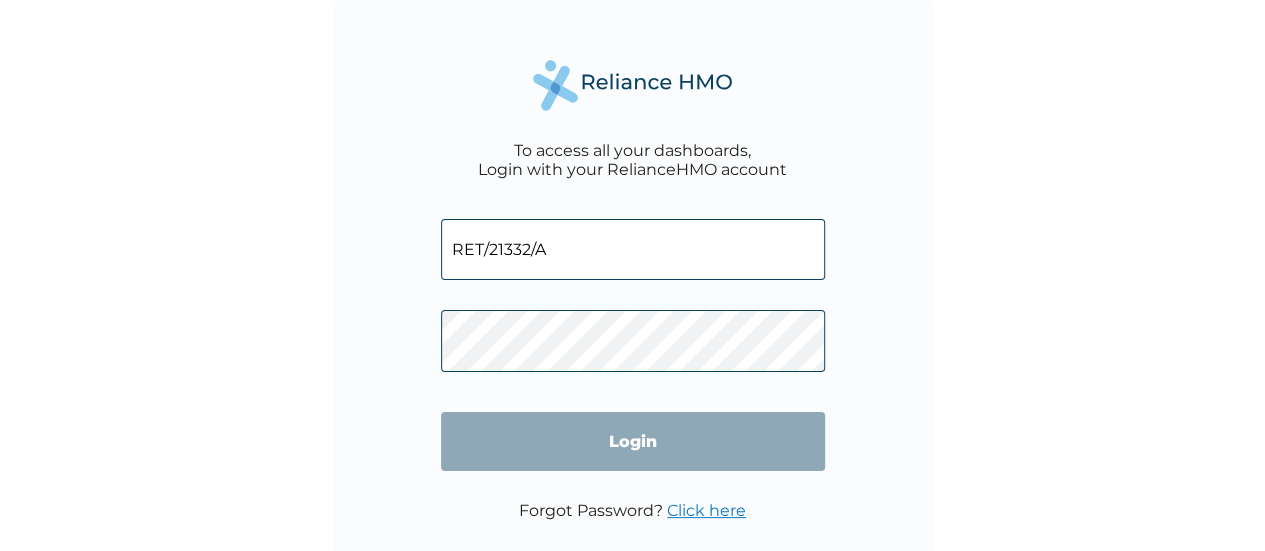 click on "RET/21332/A" at bounding box center (633, 249) 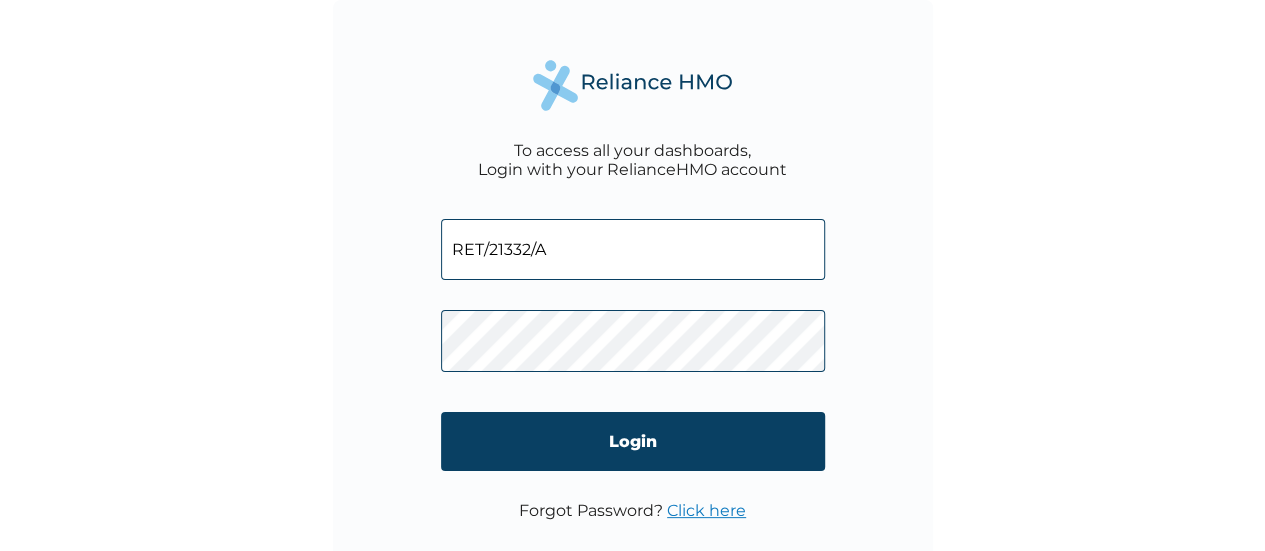drag, startPoint x: 526, startPoint y: 244, endPoint x: 498, endPoint y: 245, distance: 28.01785 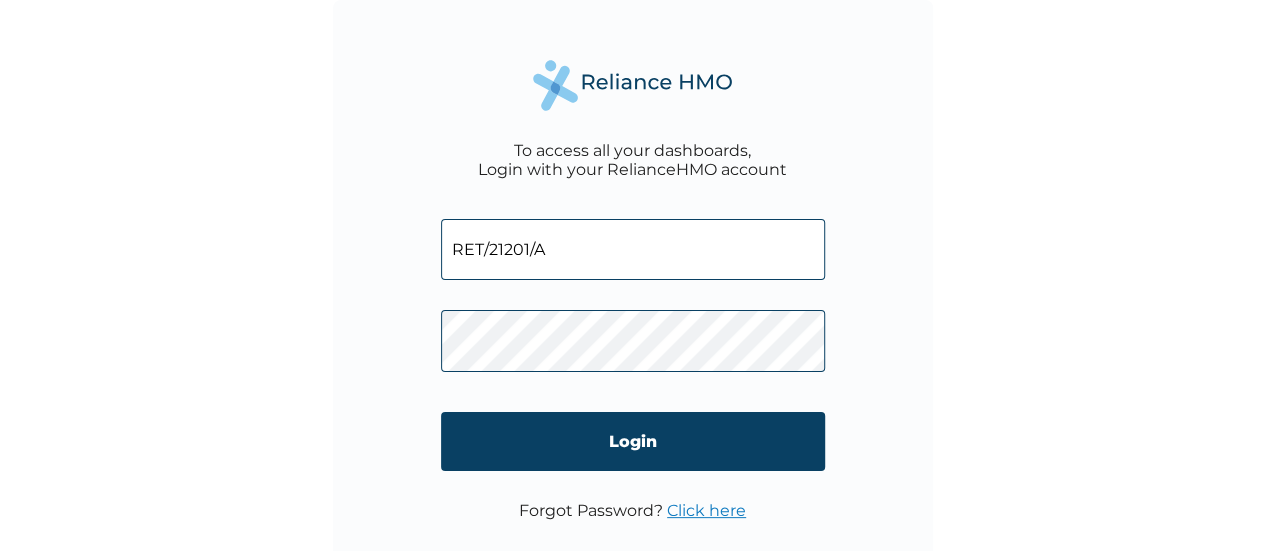 type on "RET/21201/A" 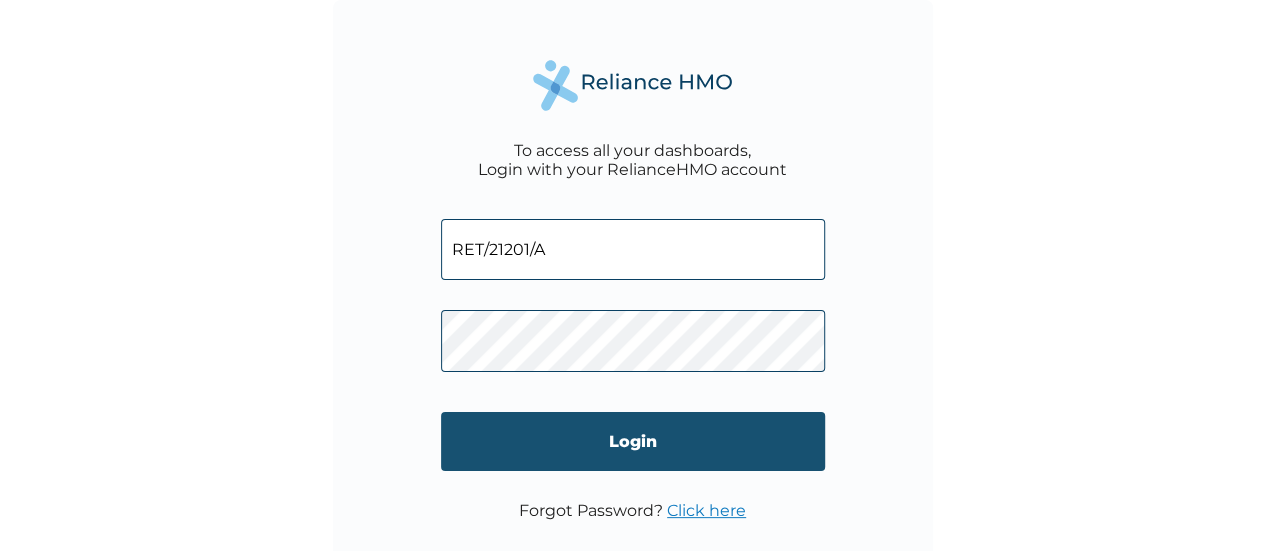 click on "Login" at bounding box center [633, 441] 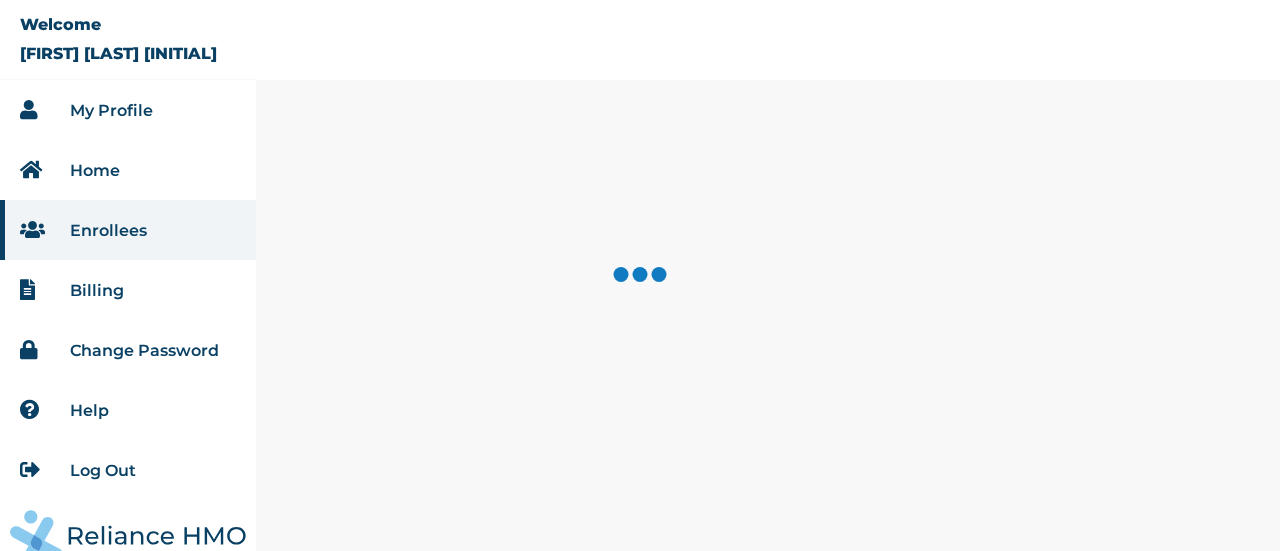 scroll, scrollTop: 0, scrollLeft: 0, axis: both 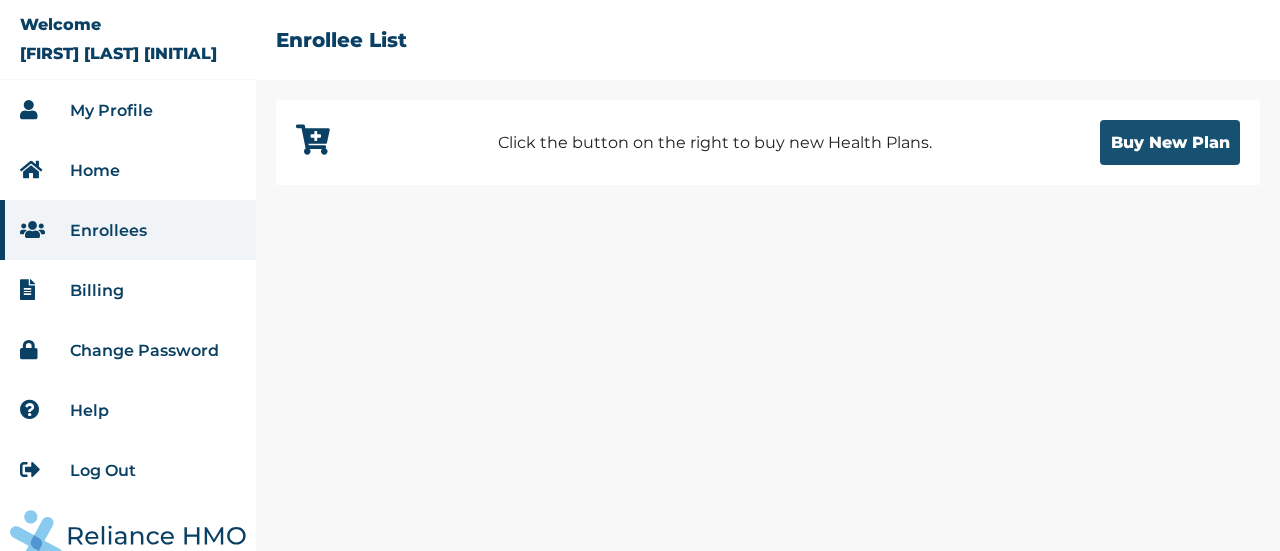 click on "Buy New Plan" at bounding box center (1170, 142) 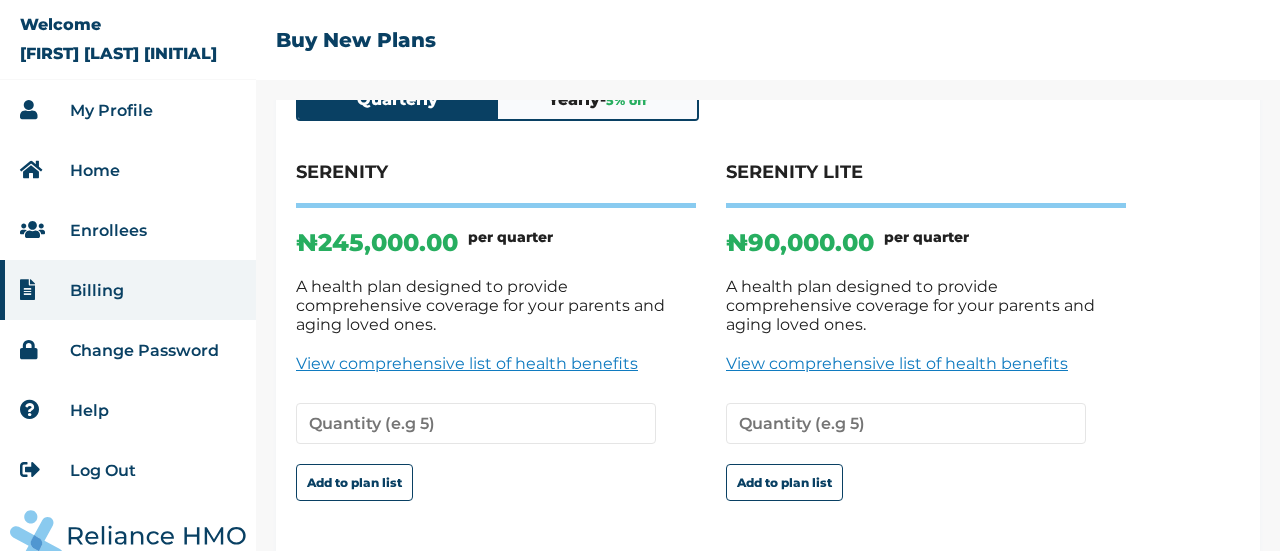 scroll, scrollTop: 117, scrollLeft: 0, axis: vertical 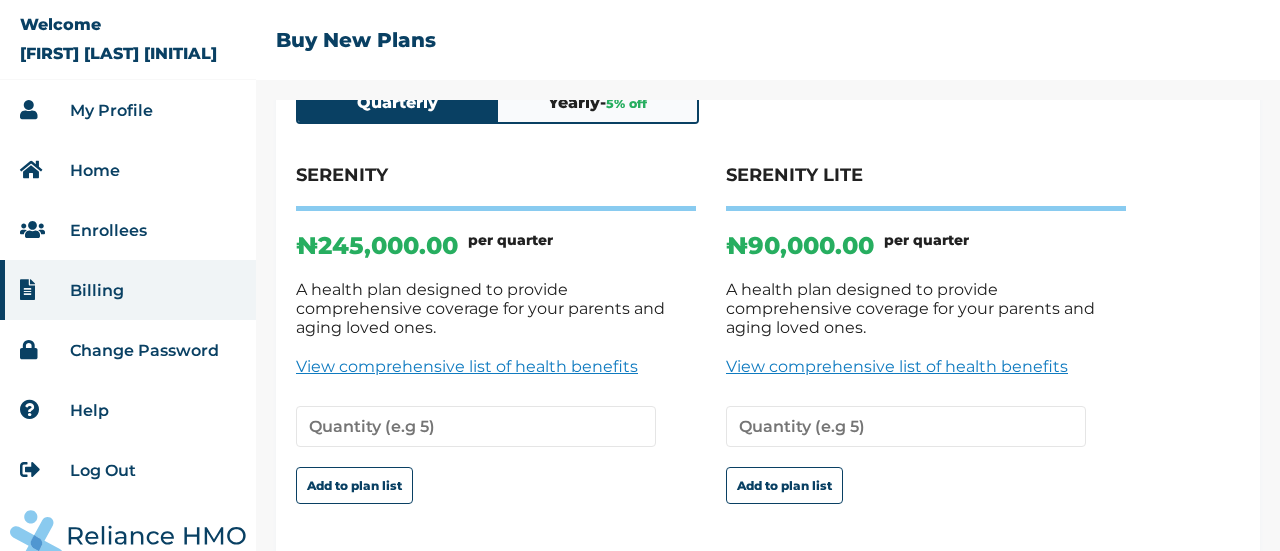 click on "View comprehensive list of health benefits" at bounding box center (926, 366) 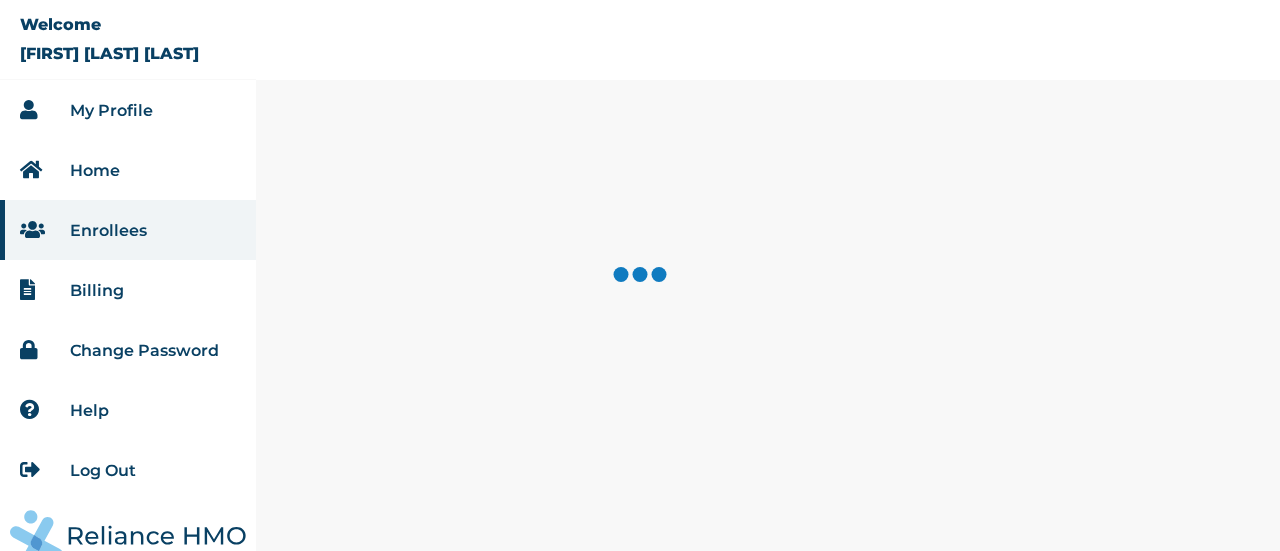 scroll, scrollTop: 0, scrollLeft: 0, axis: both 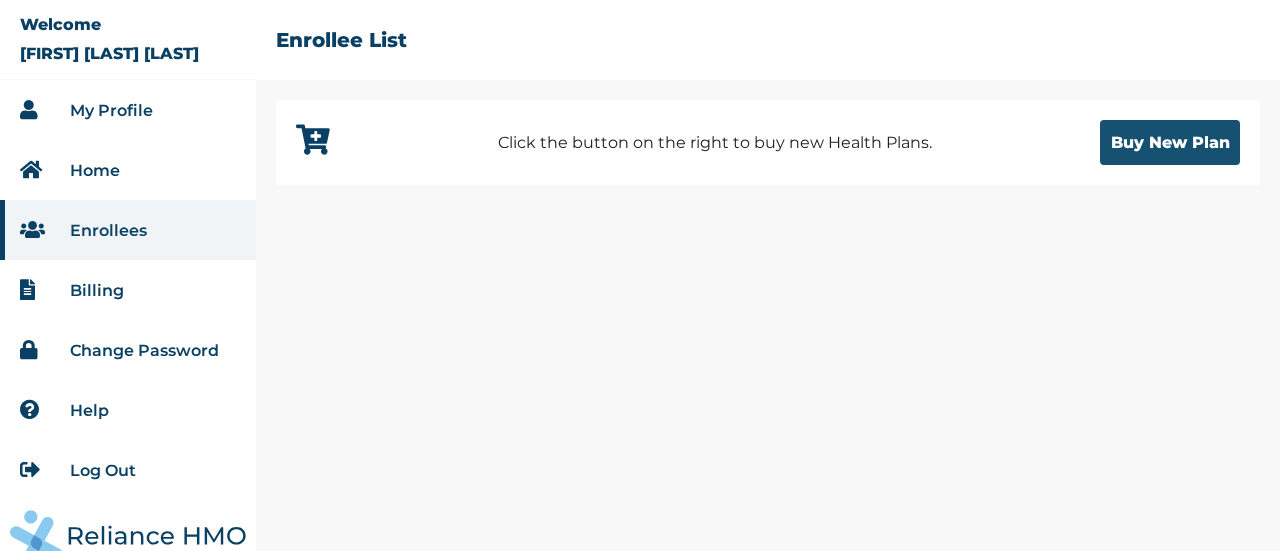 click on "Buy New Plan" at bounding box center (1170, 142) 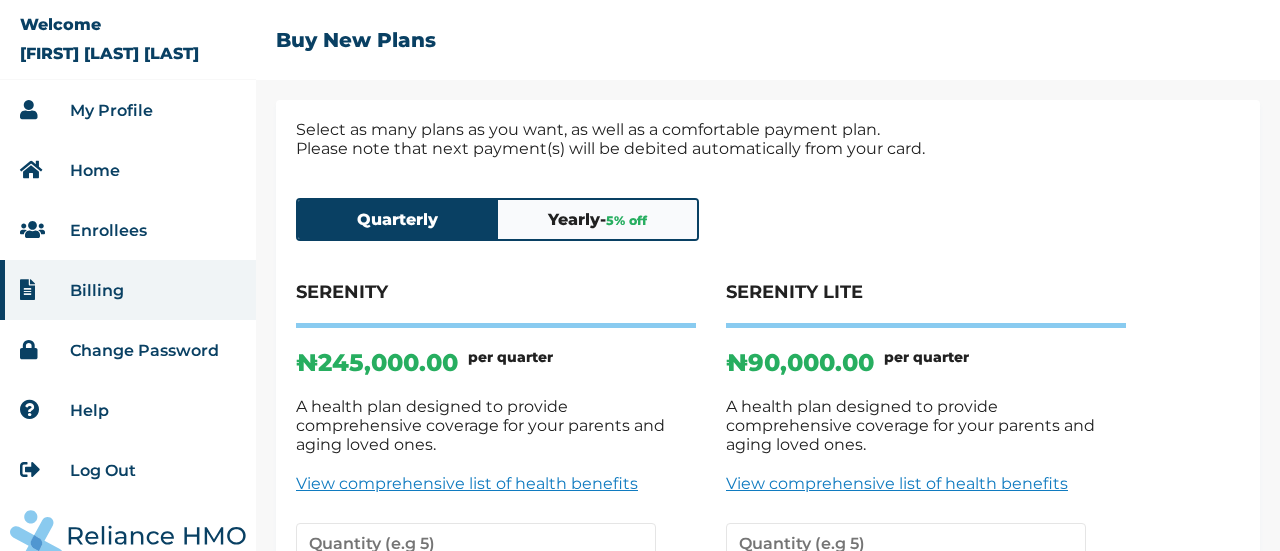 scroll, scrollTop: 188, scrollLeft: 0, axis: vertical 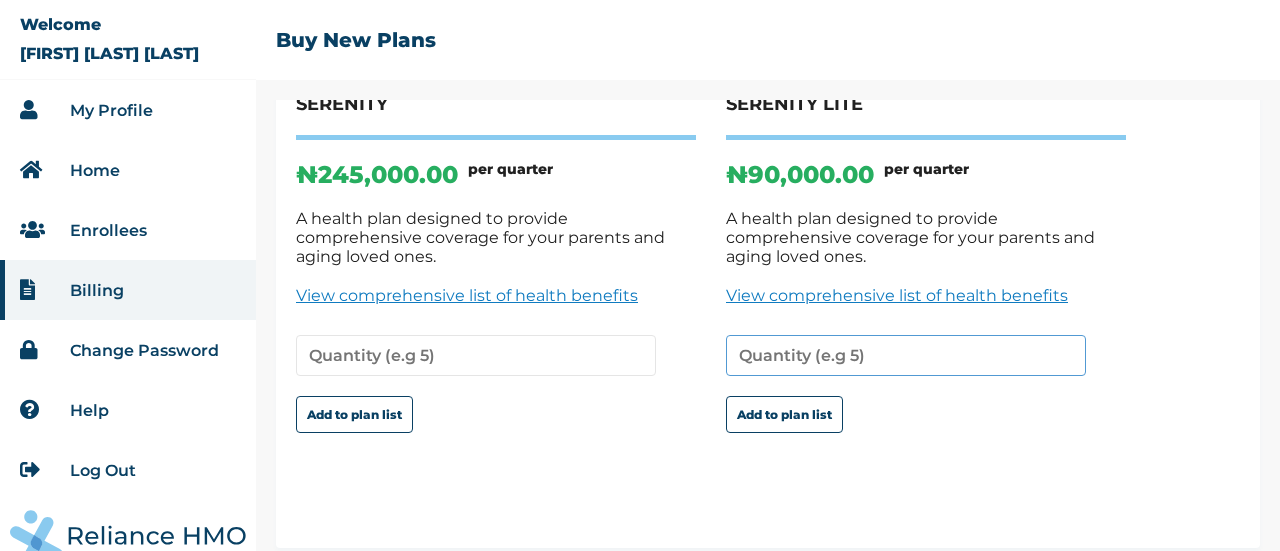 click at bounding box center [906, 355] 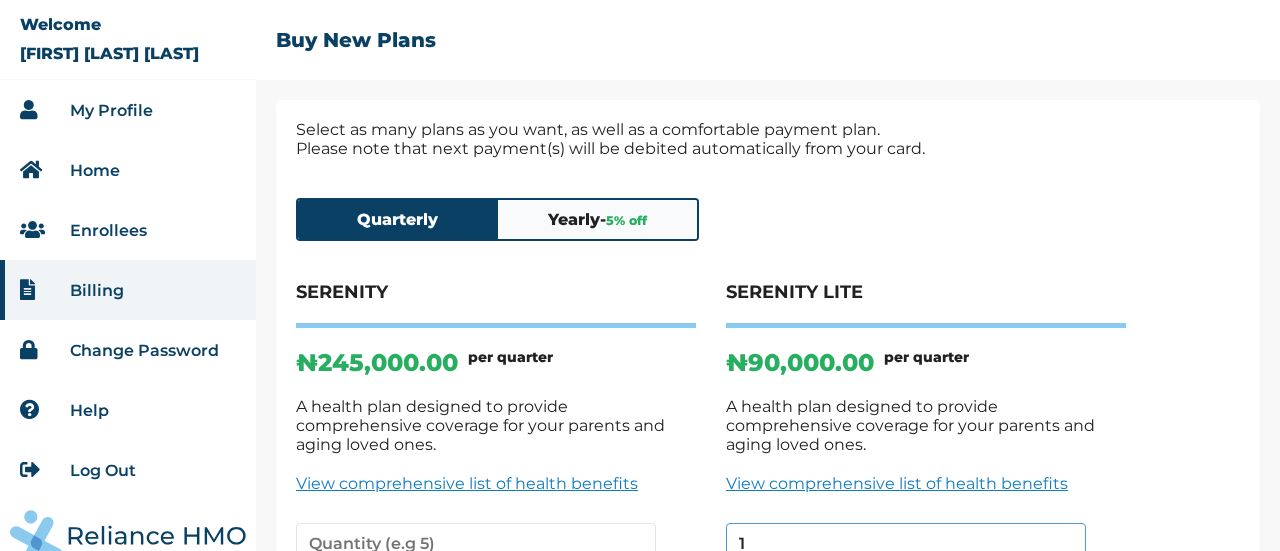 scroll, scrollTop: 188, scrollLeft: 0, axis: vertical 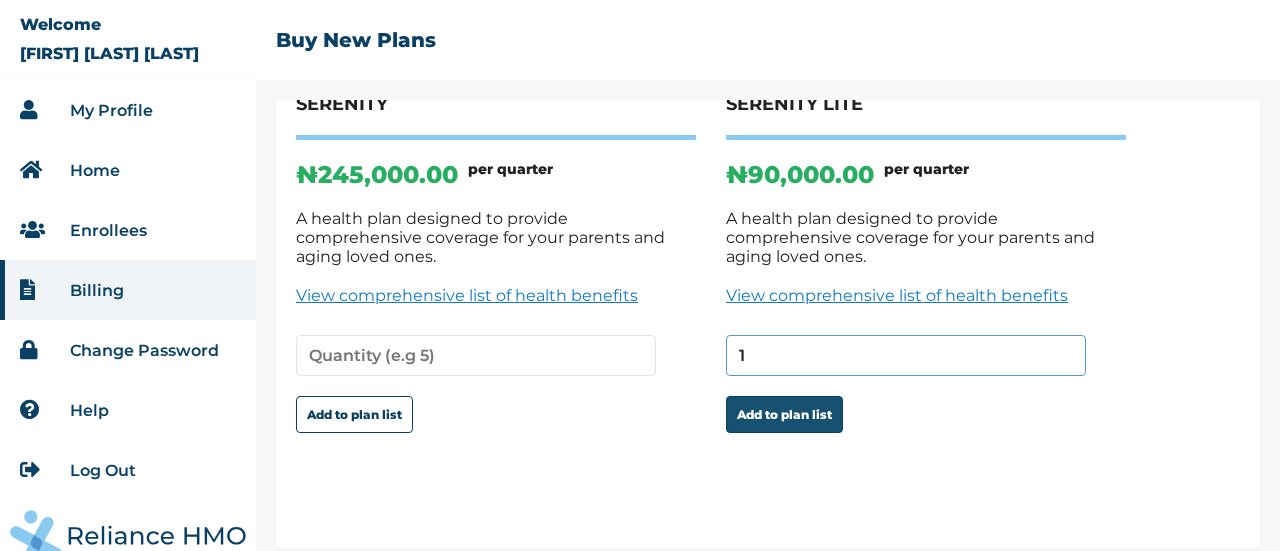type on "1" 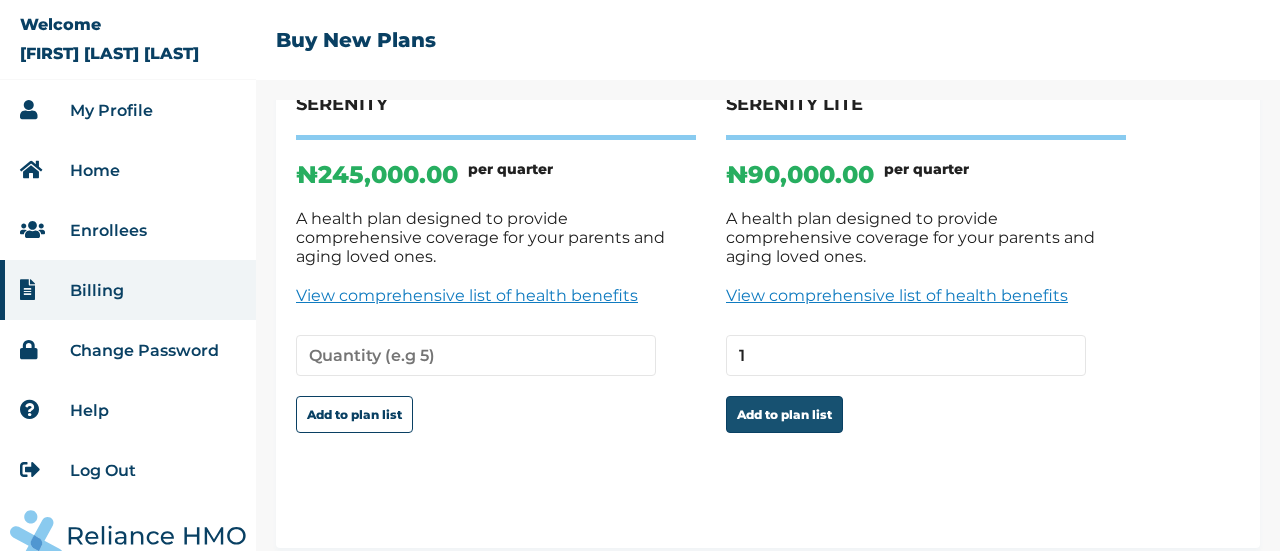 click on "Add to plan list" at bounding box center [784, 414] 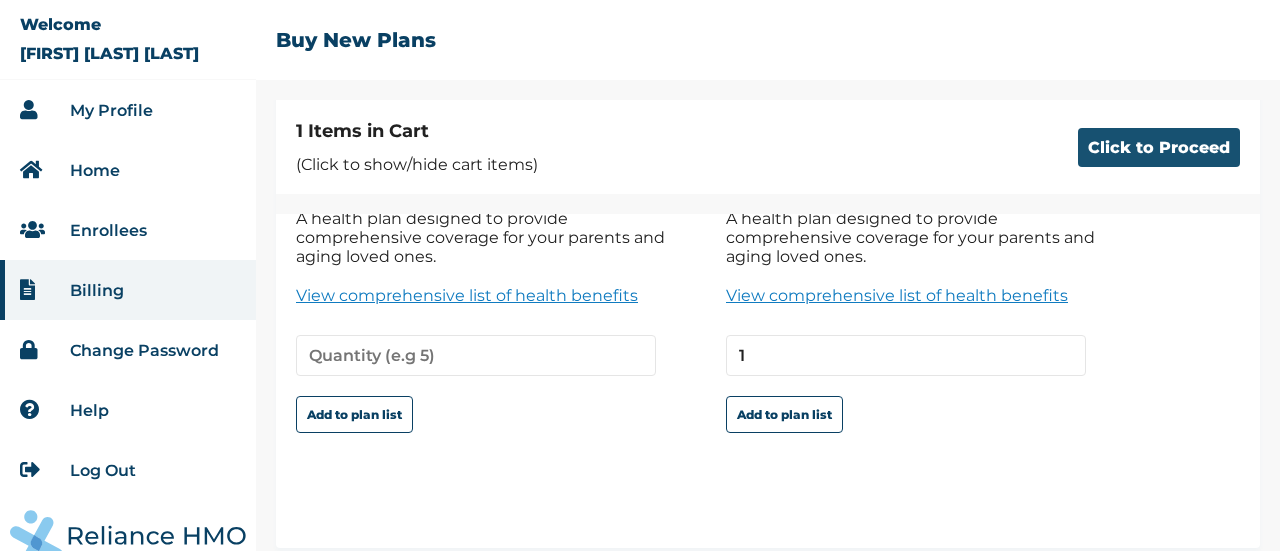 click on "Click to Proceed" at bounding box center (1159, 147) 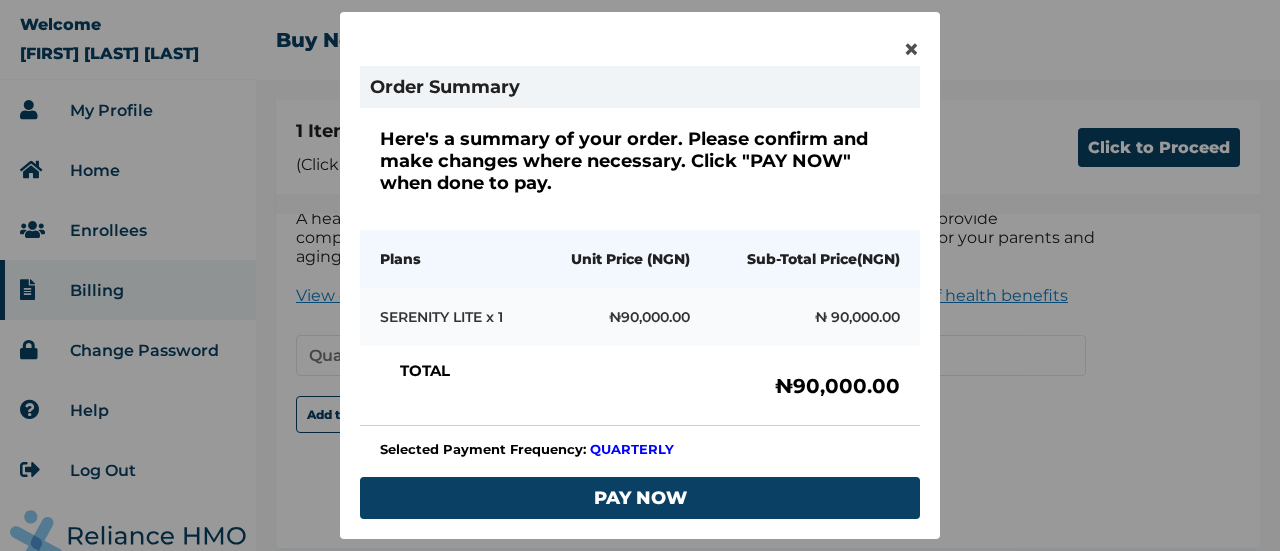 scroll, scrollTop: 115, scrollLeft: 0, axis: vertical 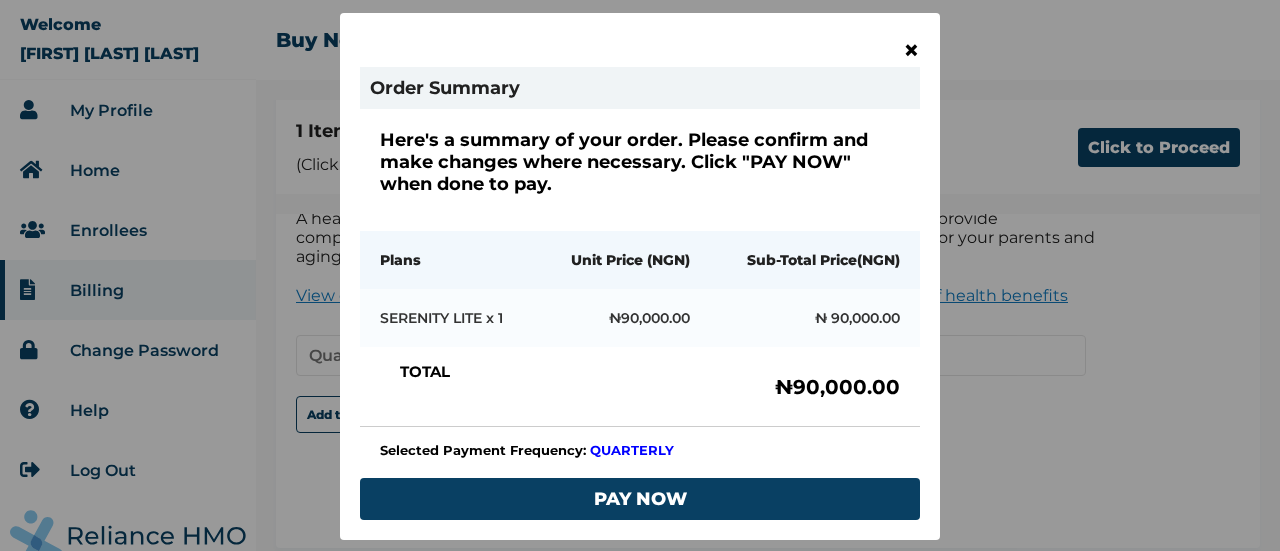 click on "×" at bounding box center [911, 50] 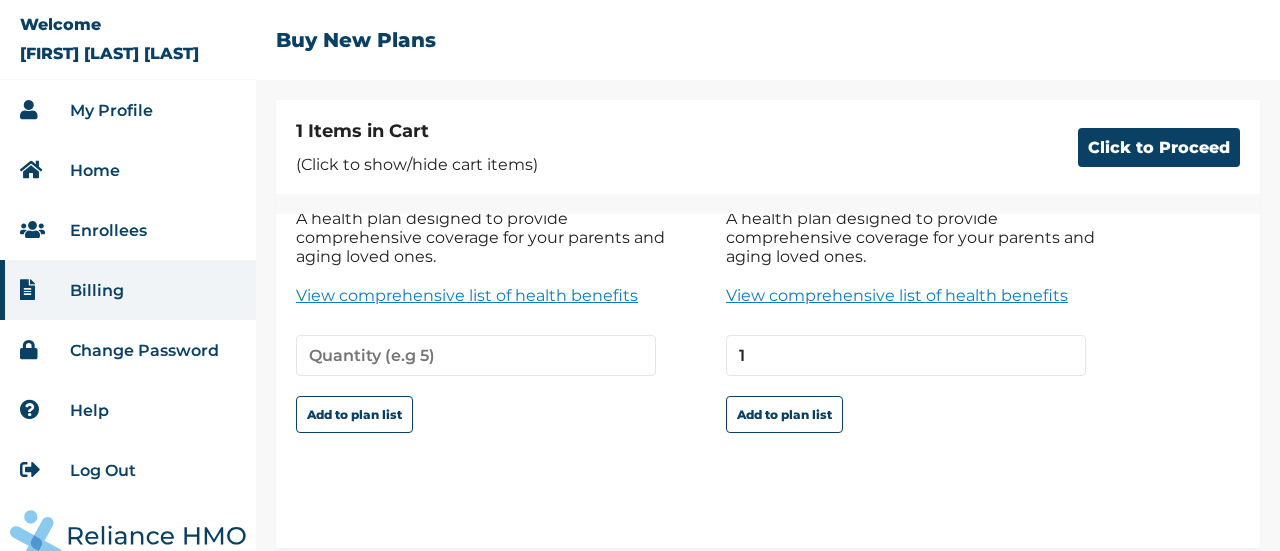 click on "View comprehensive list of health benefits" at bounding box center [926, 295] 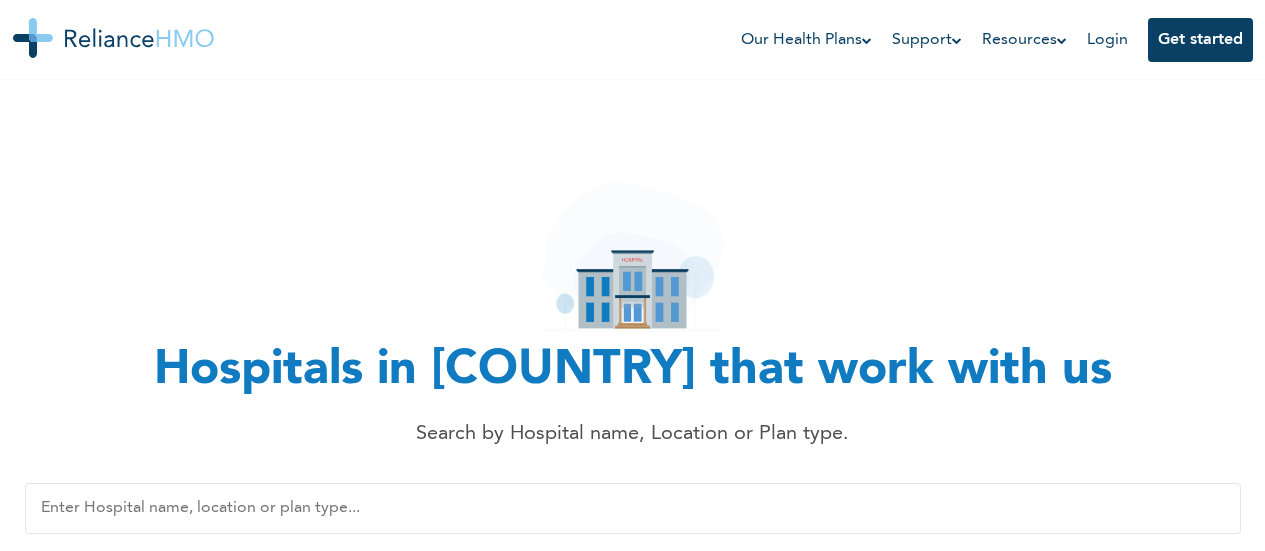 scroll, scrollTop: 0, scrollLeft: 0, axis: both 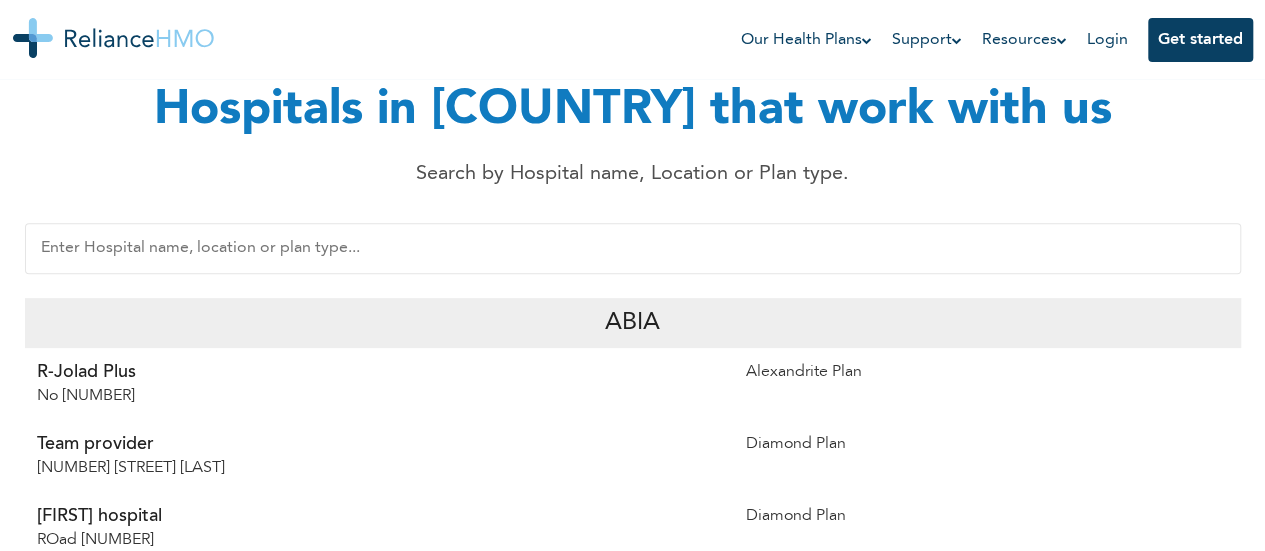 click on "Abia" at bounding box center [633, 323] 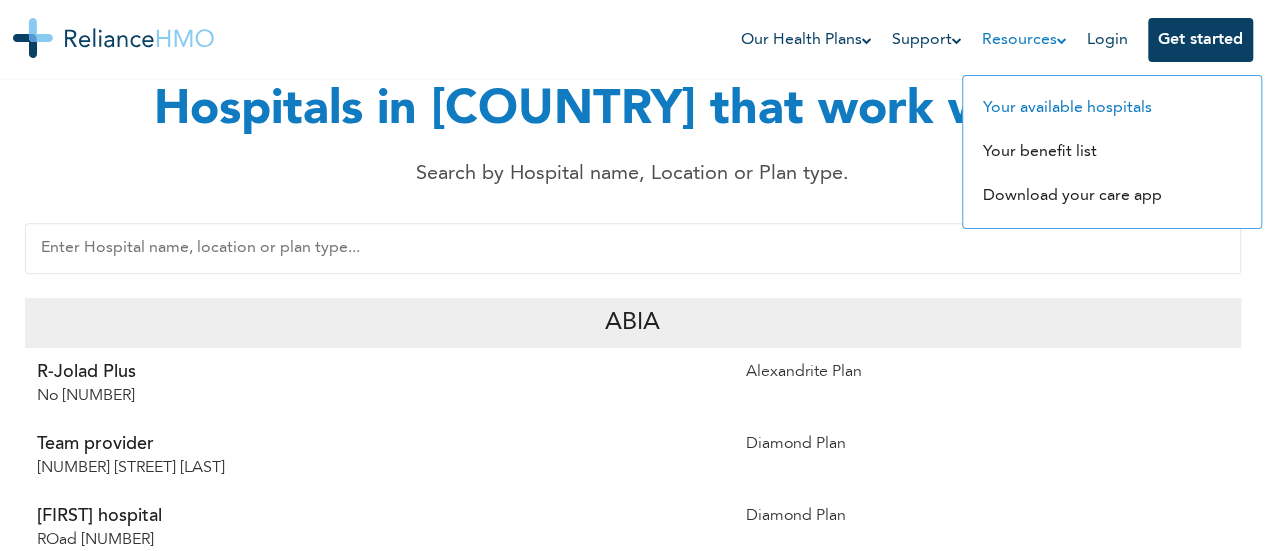 click on "Your available hospitals" at bounding box center [1067, 108] 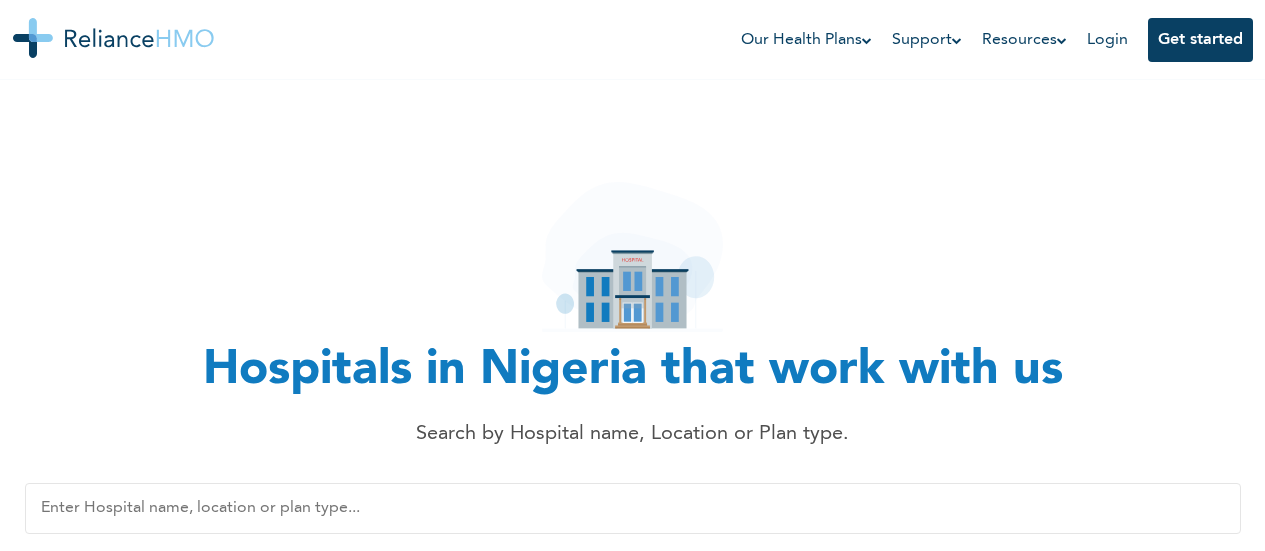 scroll, scrollTop: 576, scrollLeft: 0, axis: vertical 